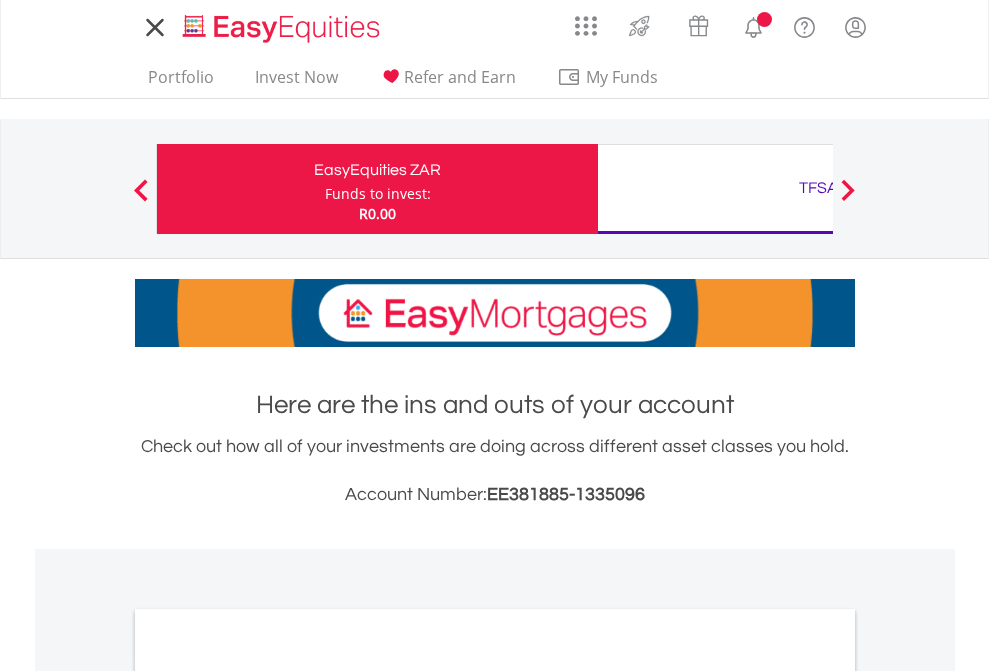 scroll, scrollTop: 0, scrollLeft: 0, axis: both 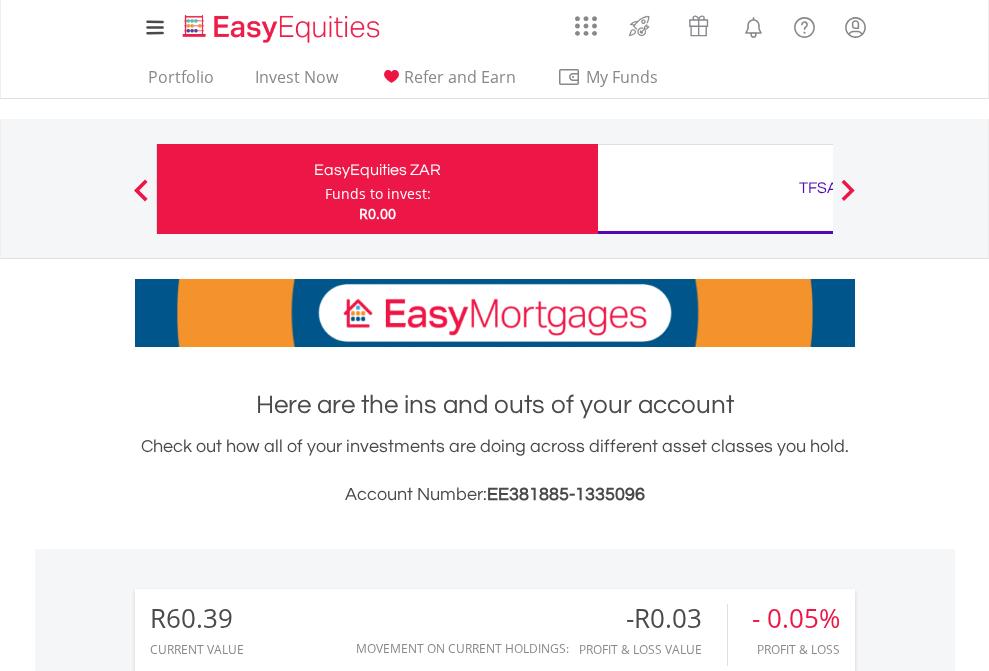 click on "Funds to invest:" at bounding box center [378, 194] 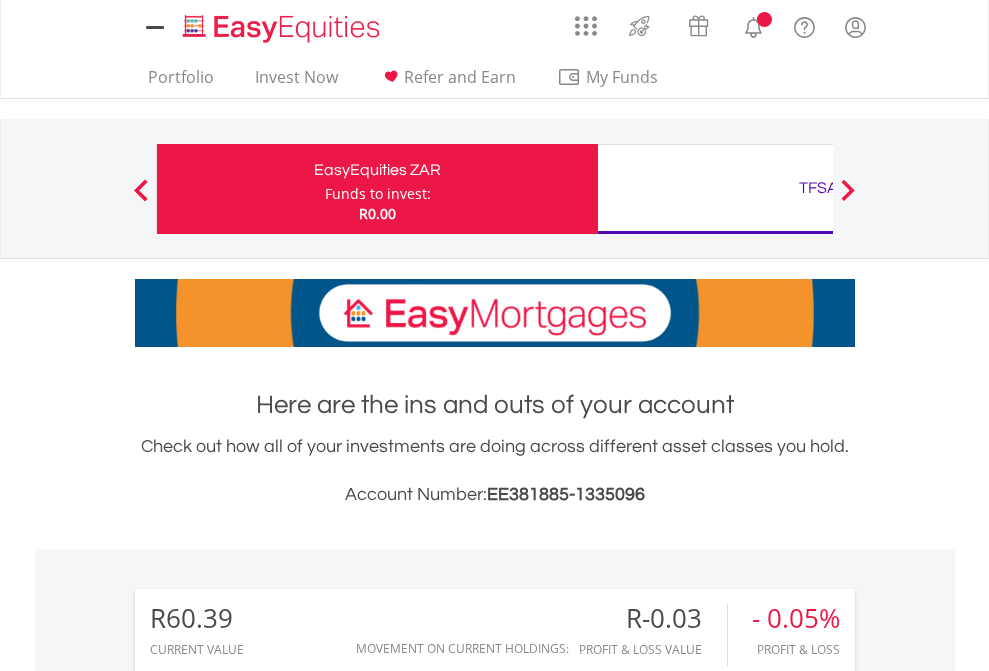 scroll, scrollTop: 0, scrollLeft: 0, axis: both 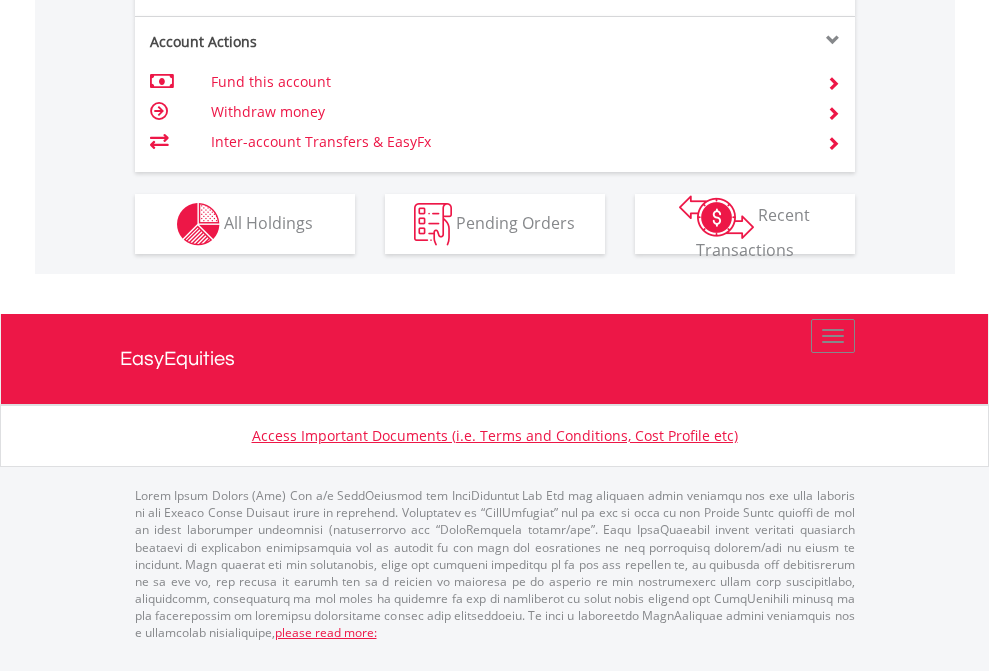 click on "Investment types" at bounding box center [706, -337] 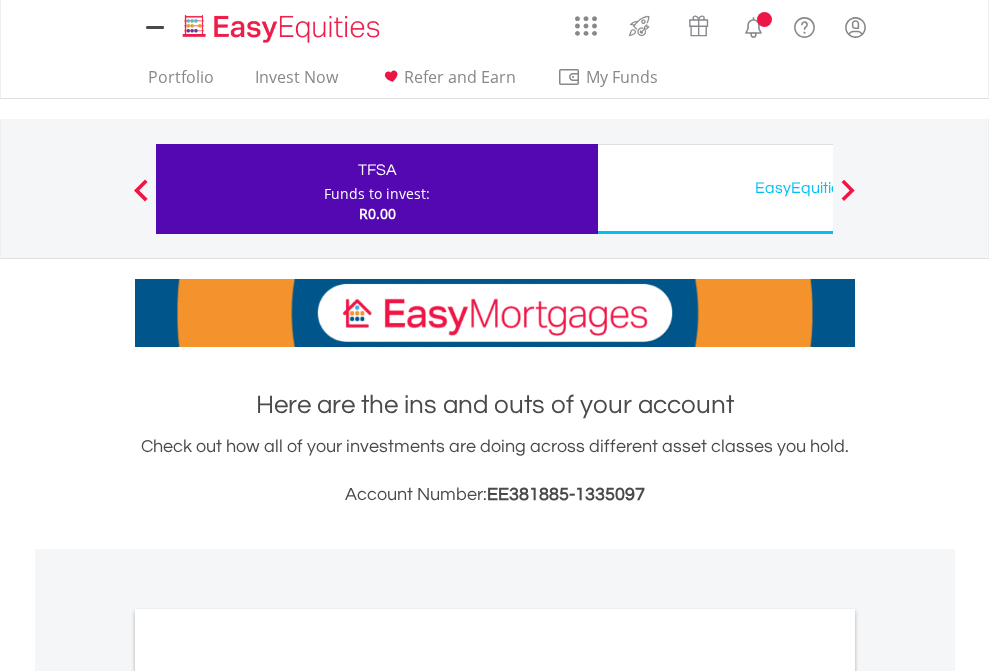 scroll, scrollTop: 0, scrollLeft: 0, axis: both 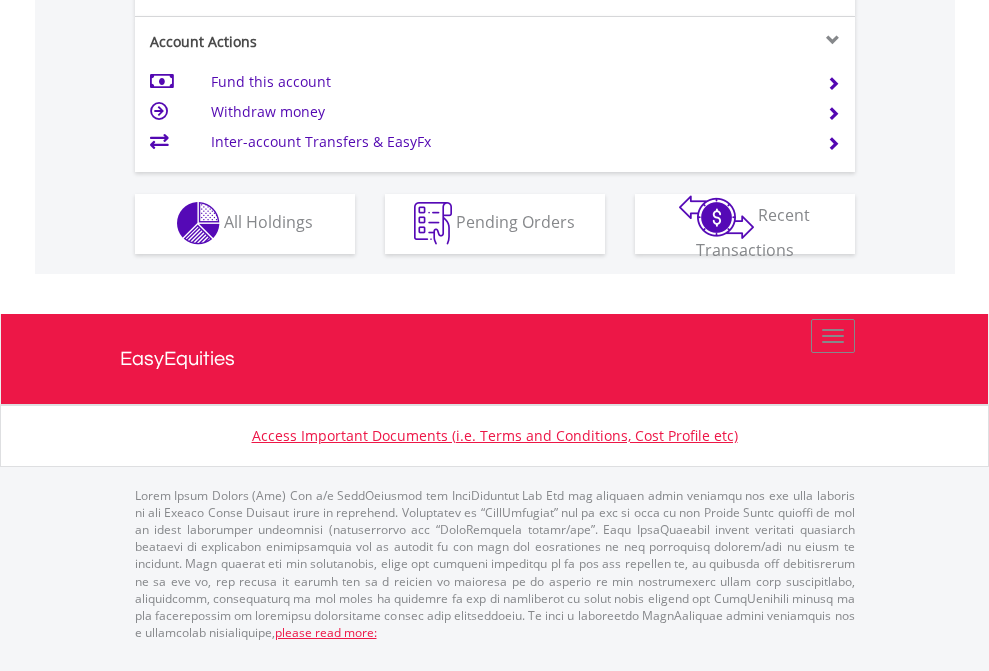 click on "Investment types" at bounding box center (706, -353) 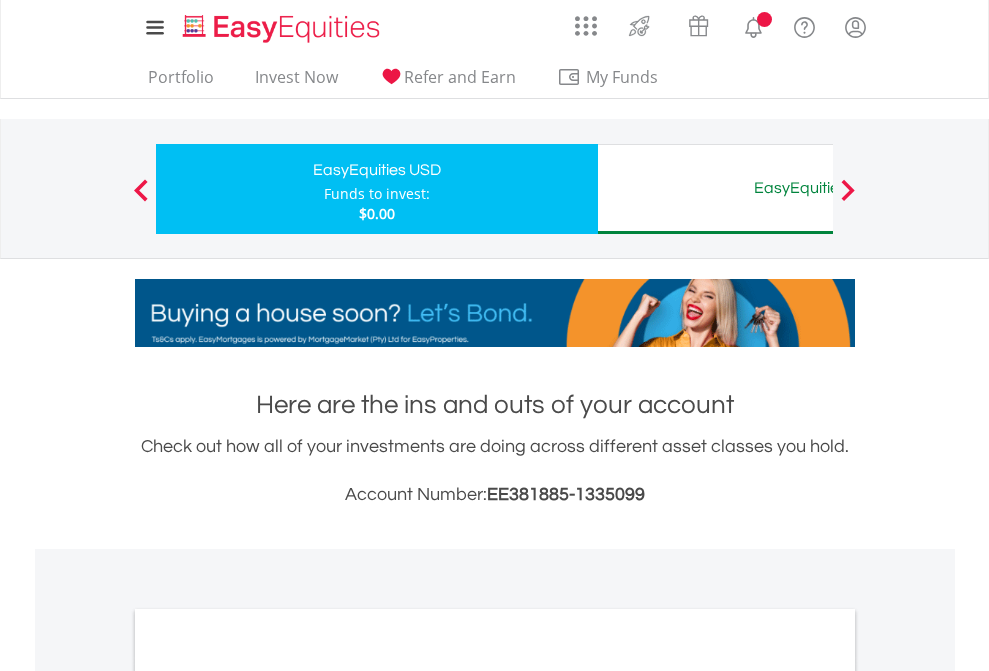 scroll, scrollTop: 0, scrollLeft: 0, axis: both 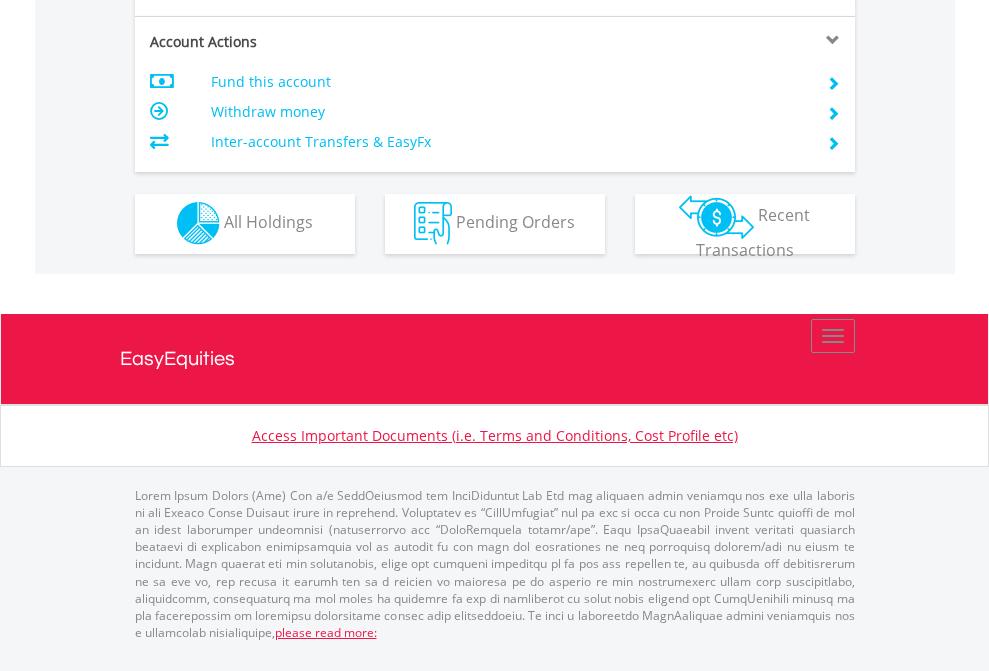 click on "Investment types" at bounding box center [706, -353] 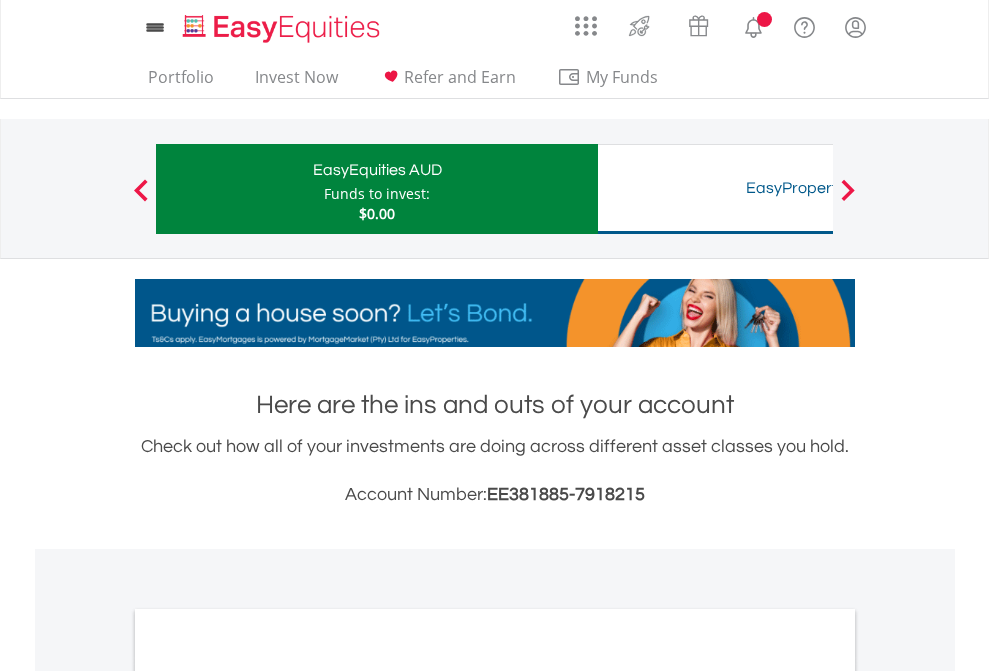 scroll, scrollTop: 0, scrollLeft: 0, axis: both 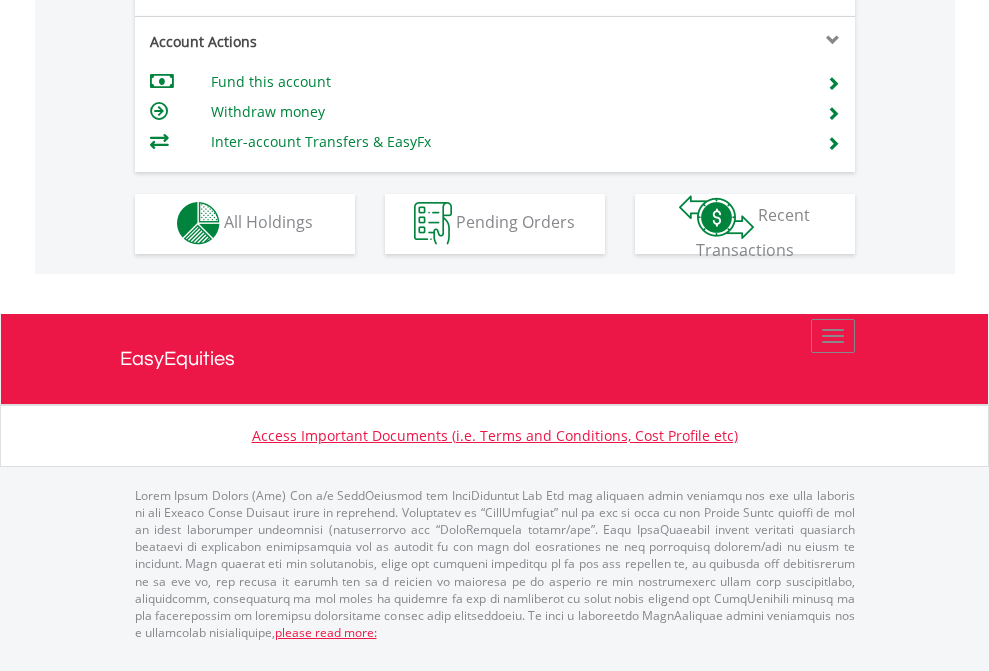 click on "Investment types" at bounding box center [706, -353] 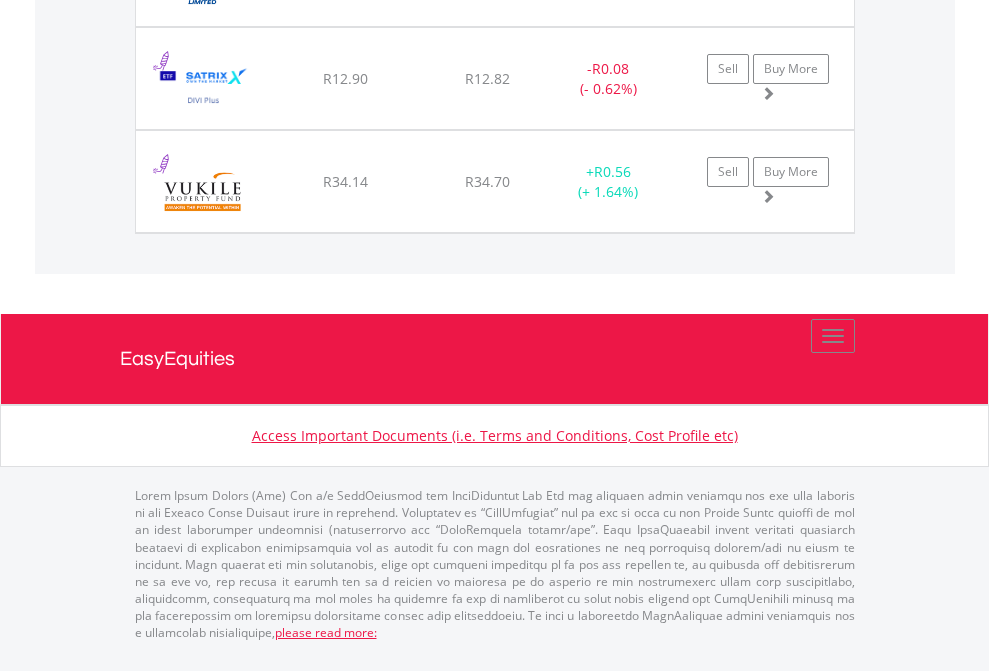 scroll, scrollTop: 2265, scrollLeft: 0, axis: vertical 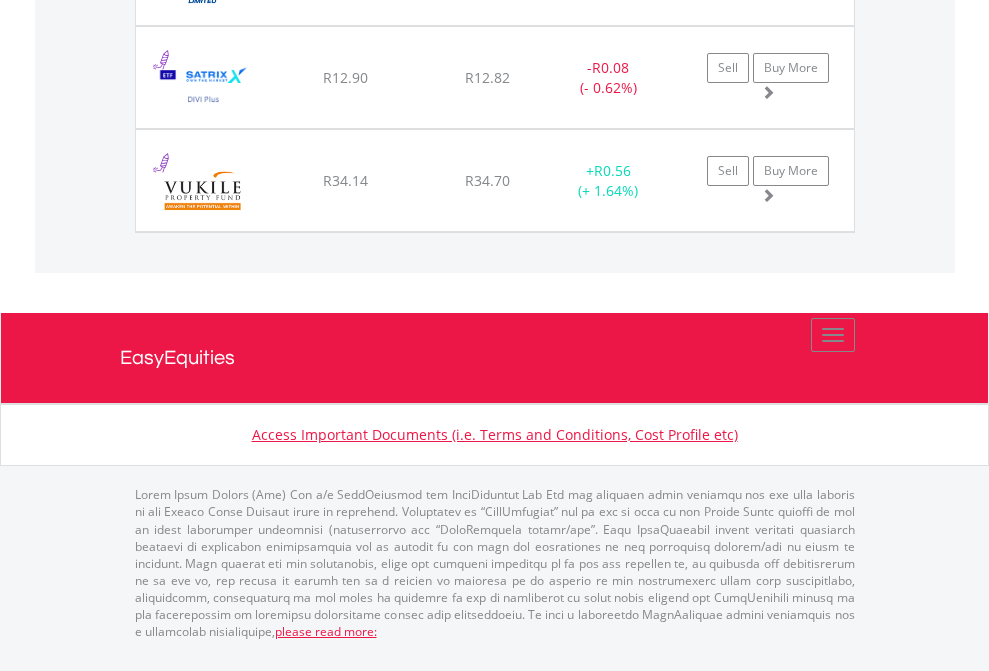 click on "TFSA" at bounding box center [818, -1688] 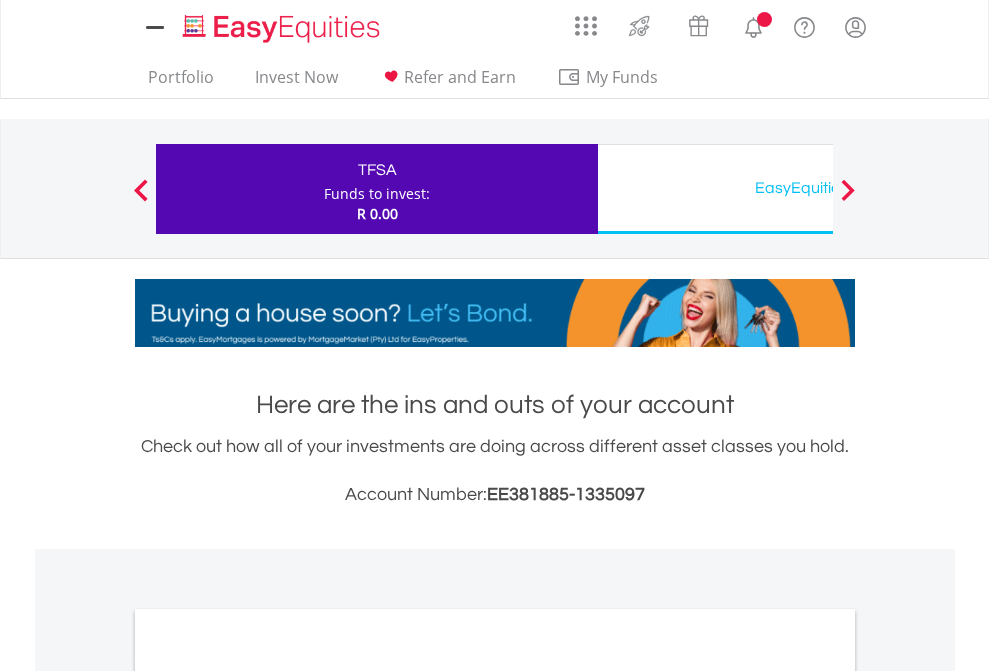 click on "All Holdings" at bounding box center (268, 1096) 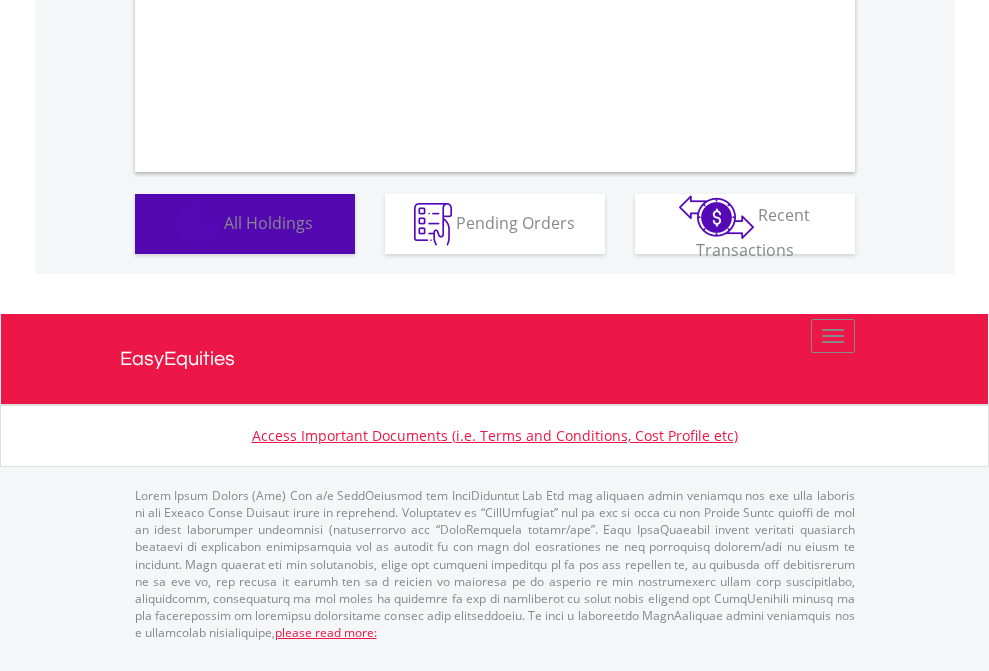 scroll, scrollTop: 1202, scrollLeft: 0, axis: vertical 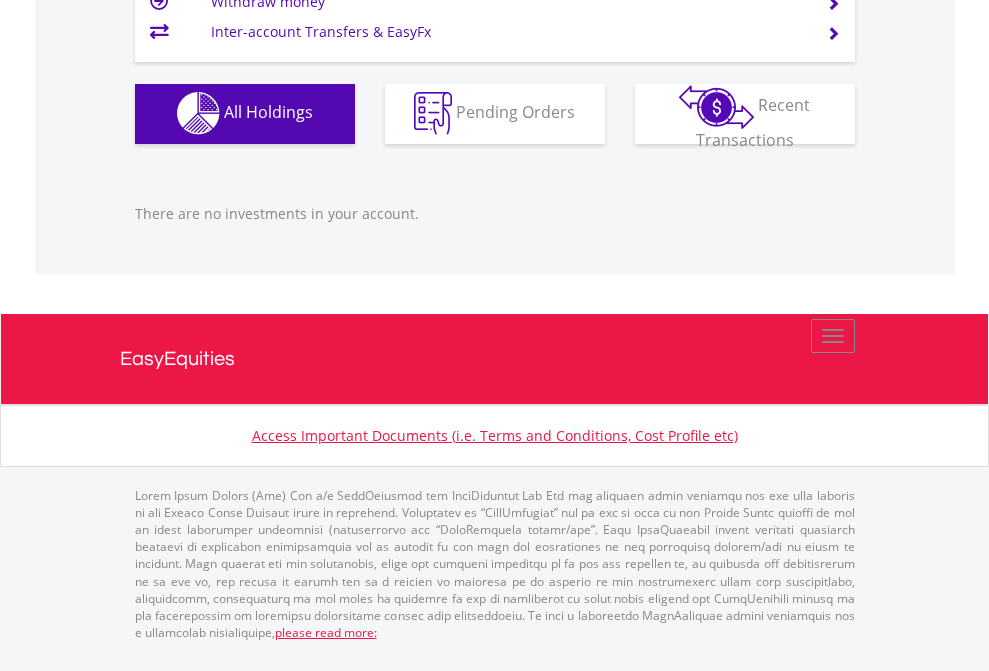 click on "EasyEquities USD" at bounding box center (818, -1142) 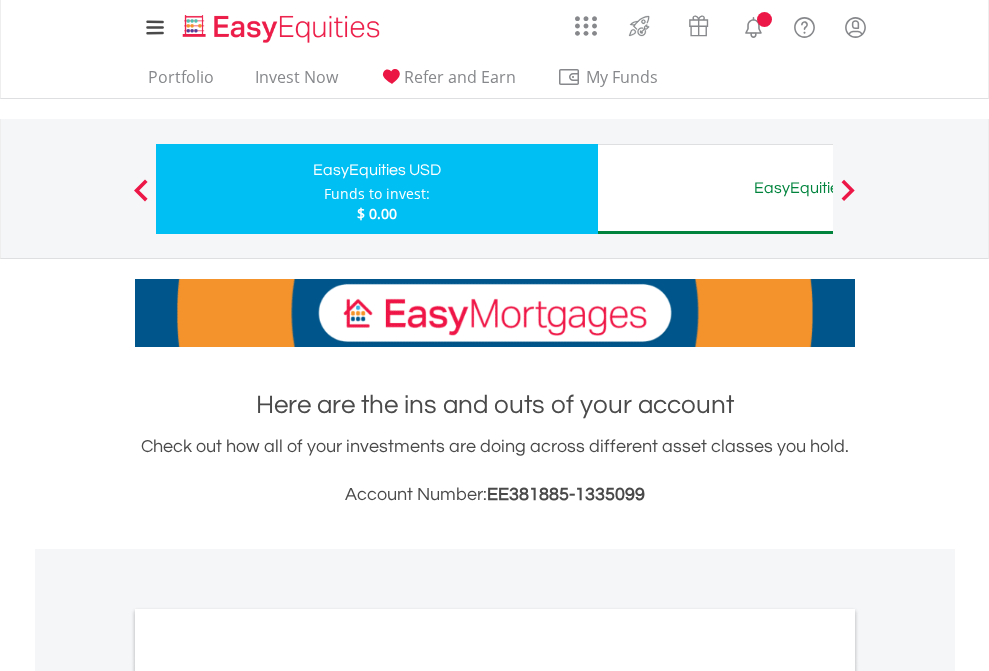 scroll, scrollTop: 1202, scrollLeft: 0, axis: vertical 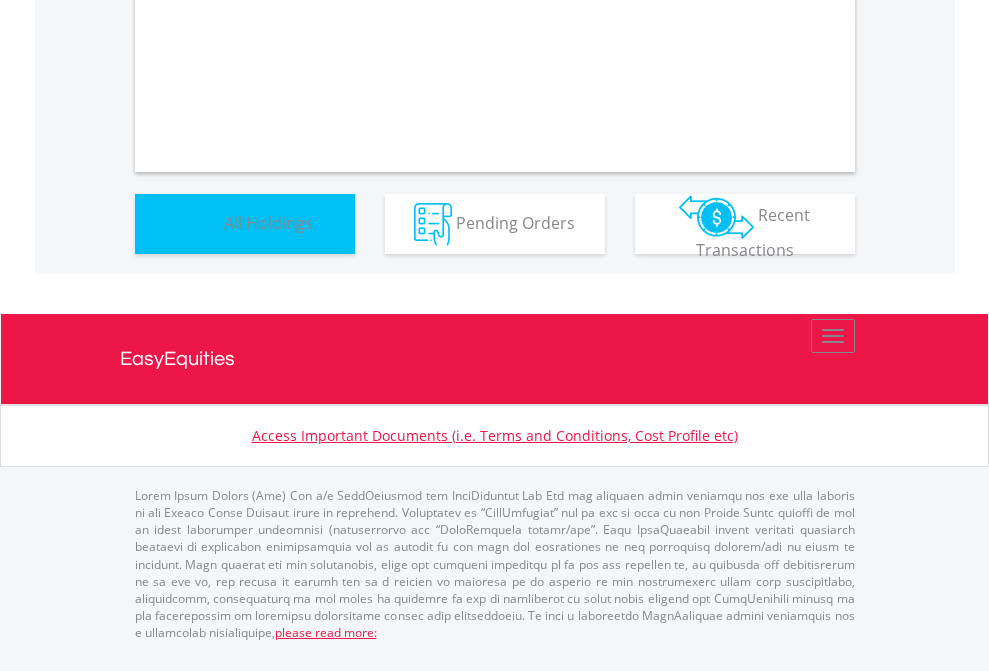 click on "All Holdings" at bounding box center [268, 222] 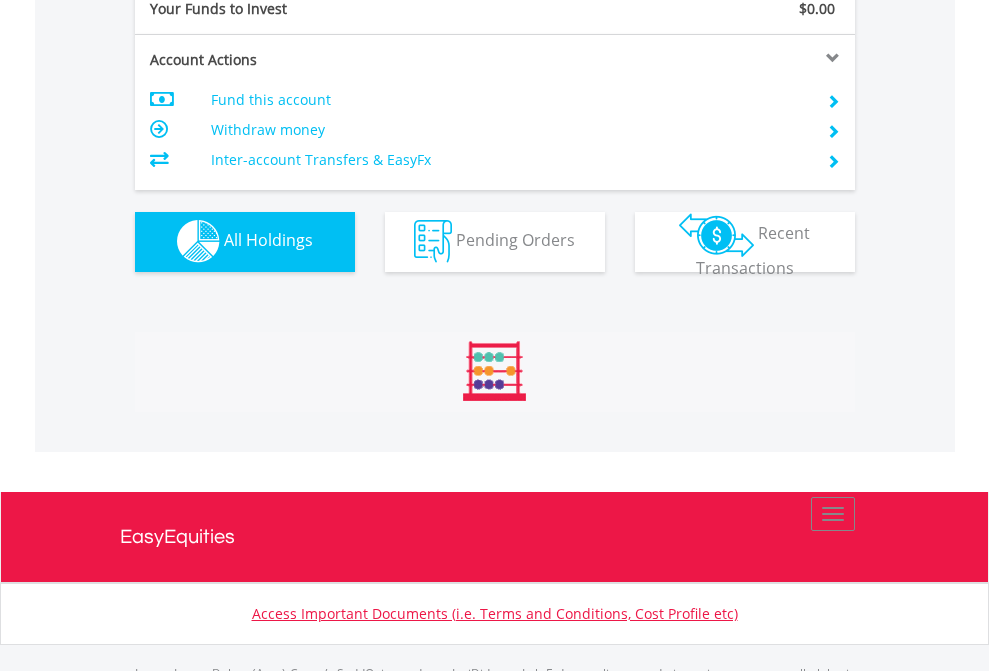 scroll, scrollTop: 999808, scrollLeft: 999687, axis: both 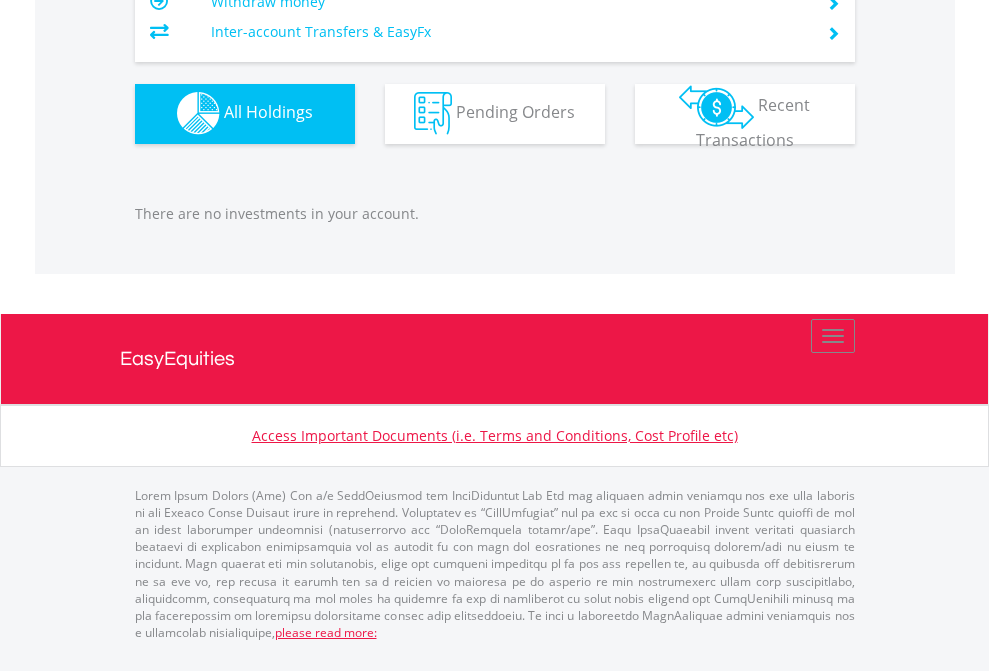 click on "EasyEquities AUD" at bounding box center (818, -1142) 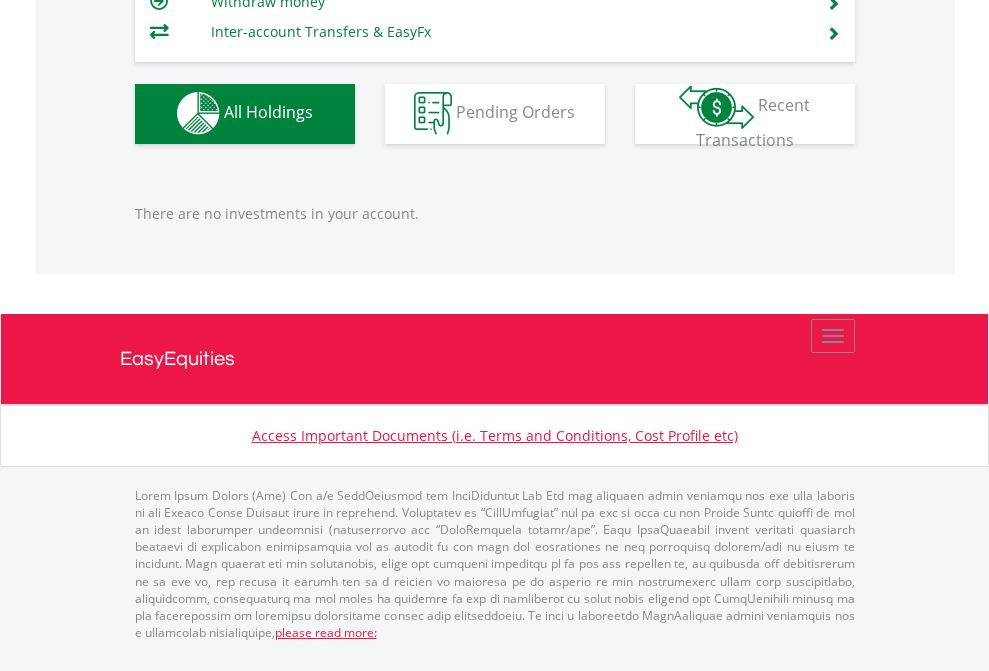 scroll, scrollTop: 1980, scrollLeft: 0, axis: vertical 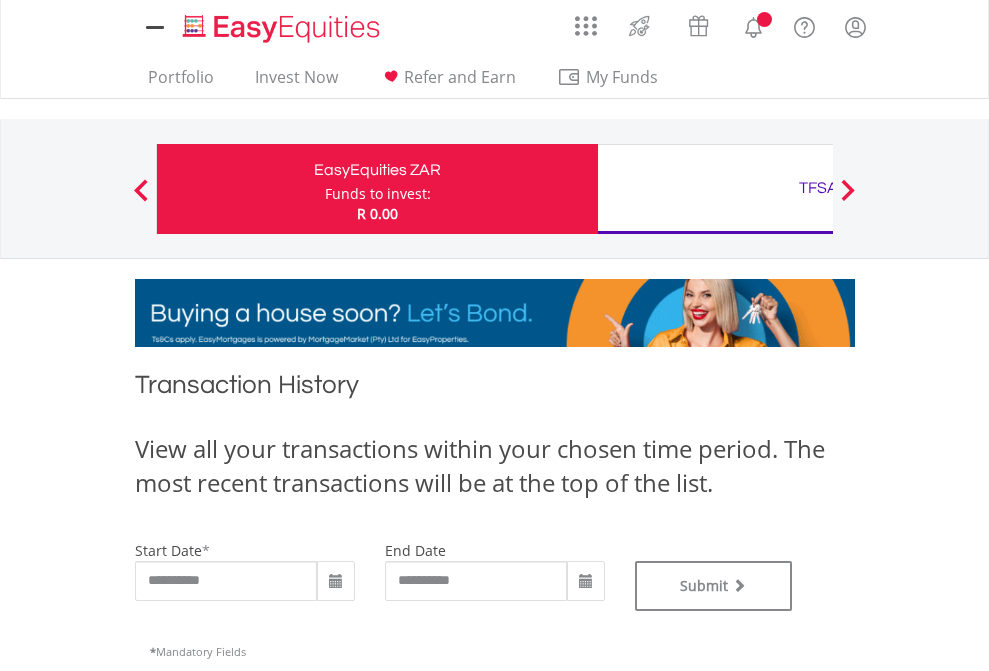 type on "**********" 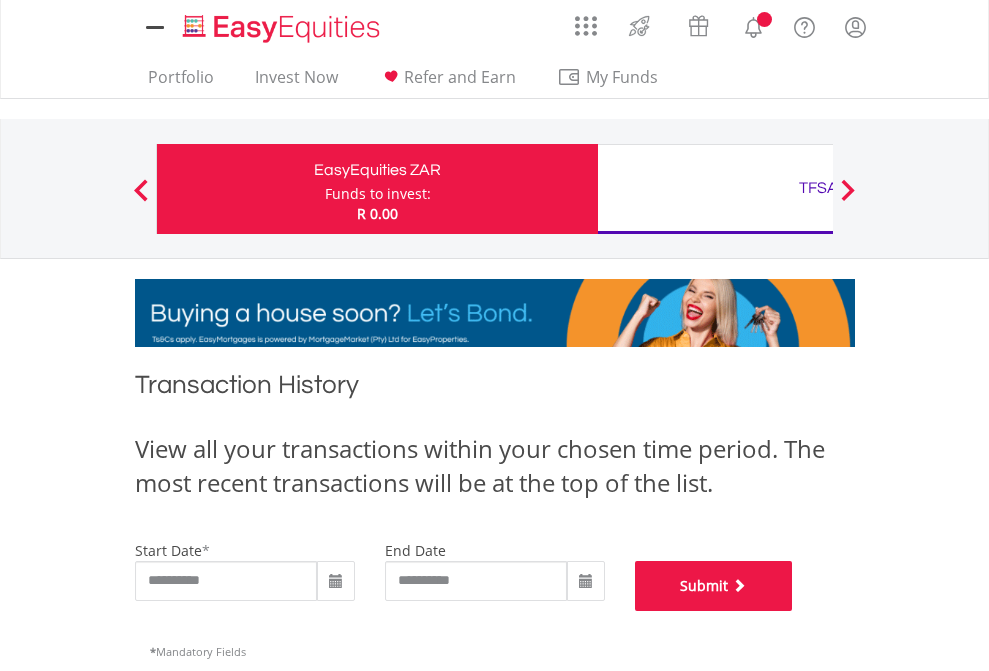 click on "Submit" at bounding box center [714, 586] 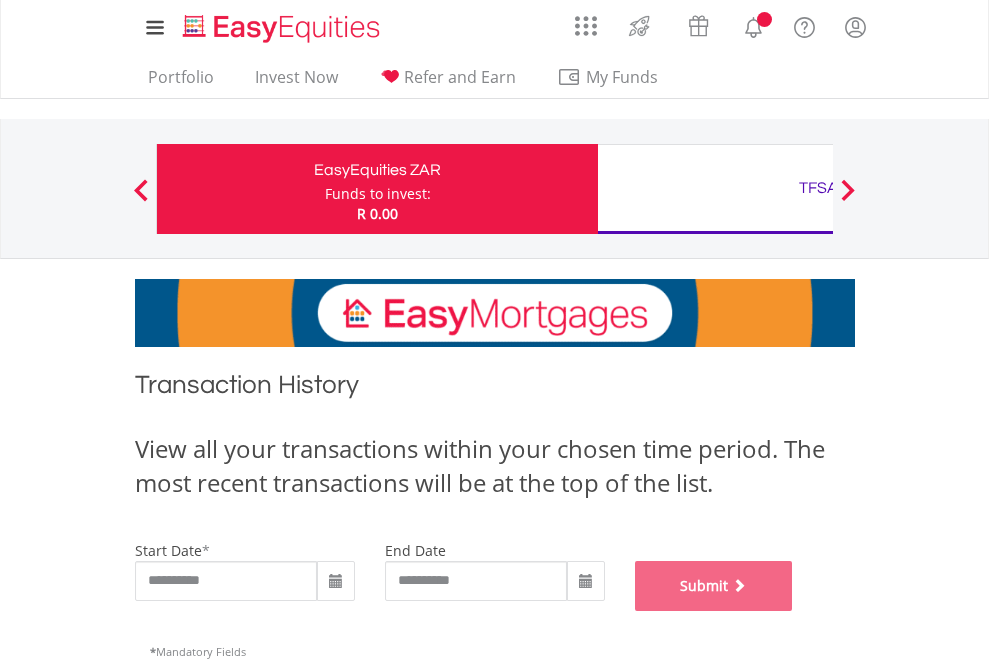 scroll, scrollTop: 811, scrollLeft: 0, axis: vertical 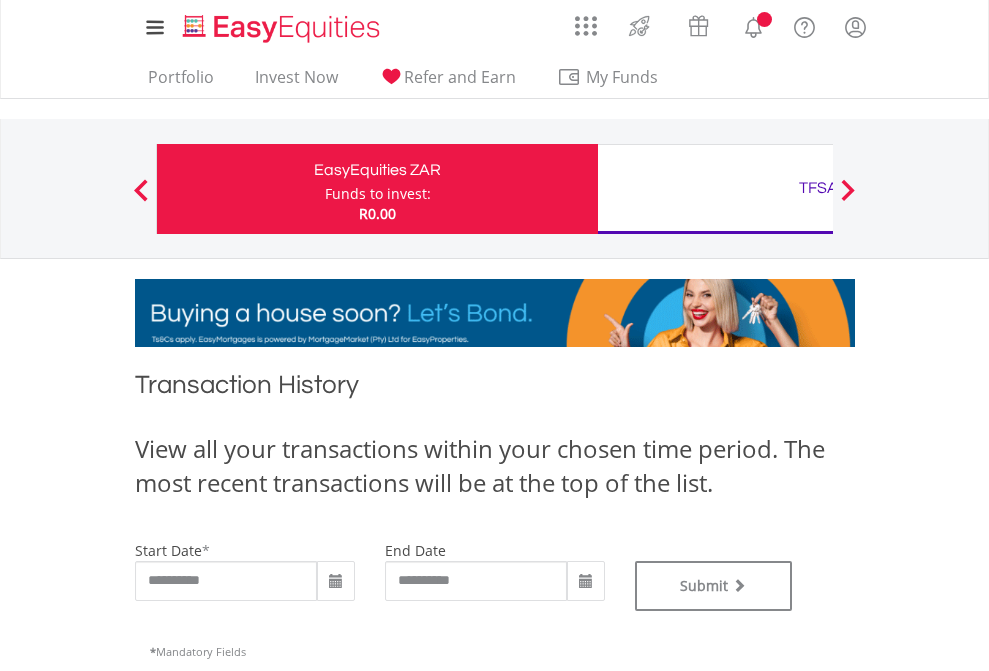 click on "TFSA" at bounding box center [818, 188] 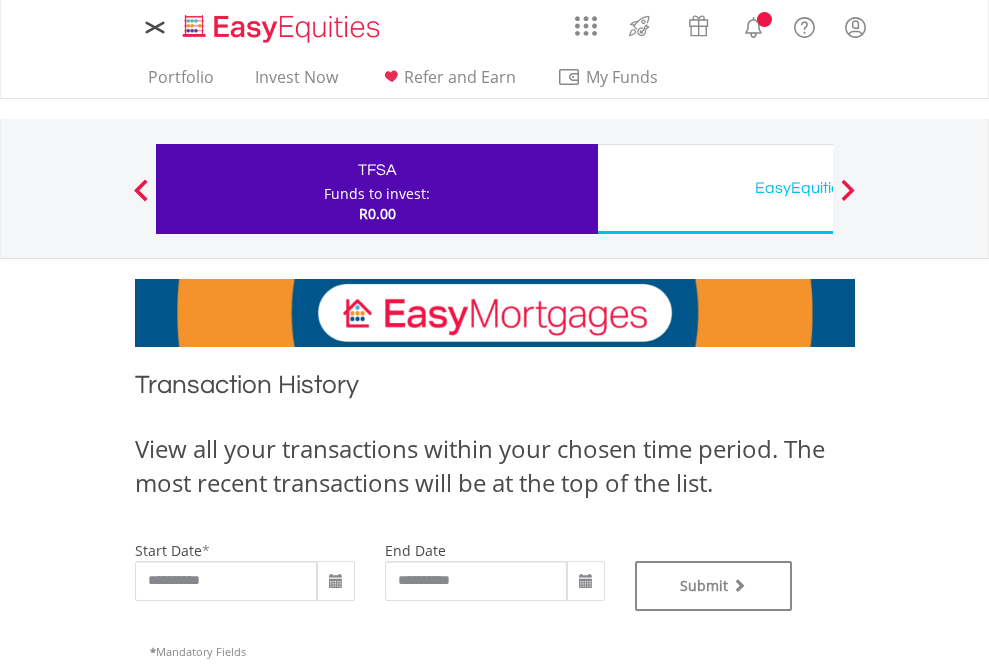 scroll, scrollTop: 0, scrollLeft: 0, axis: both 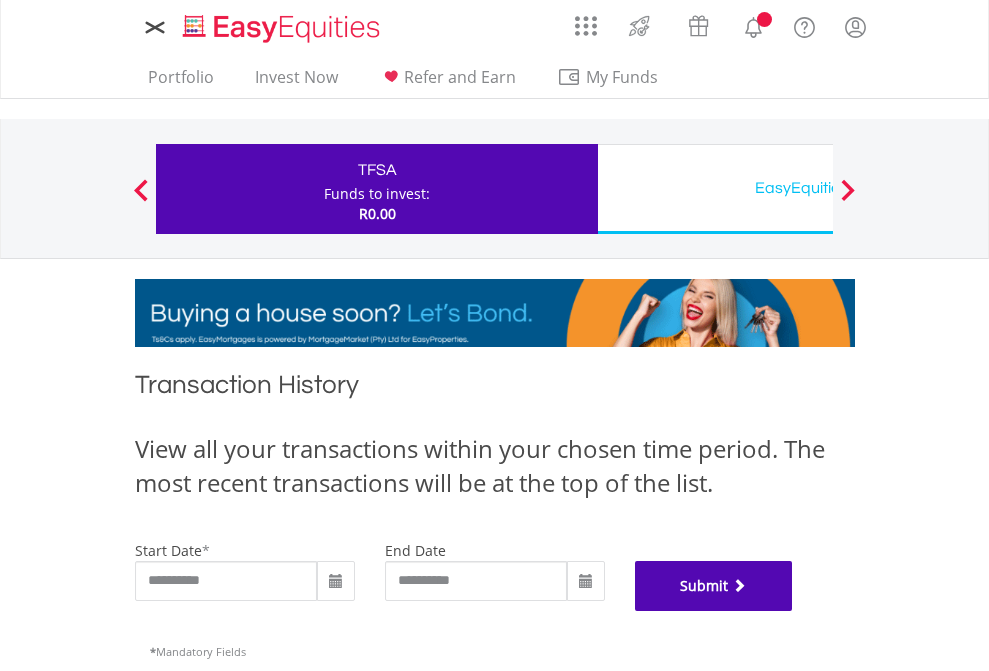 click on "Submit" at bounding box center [714, 586] 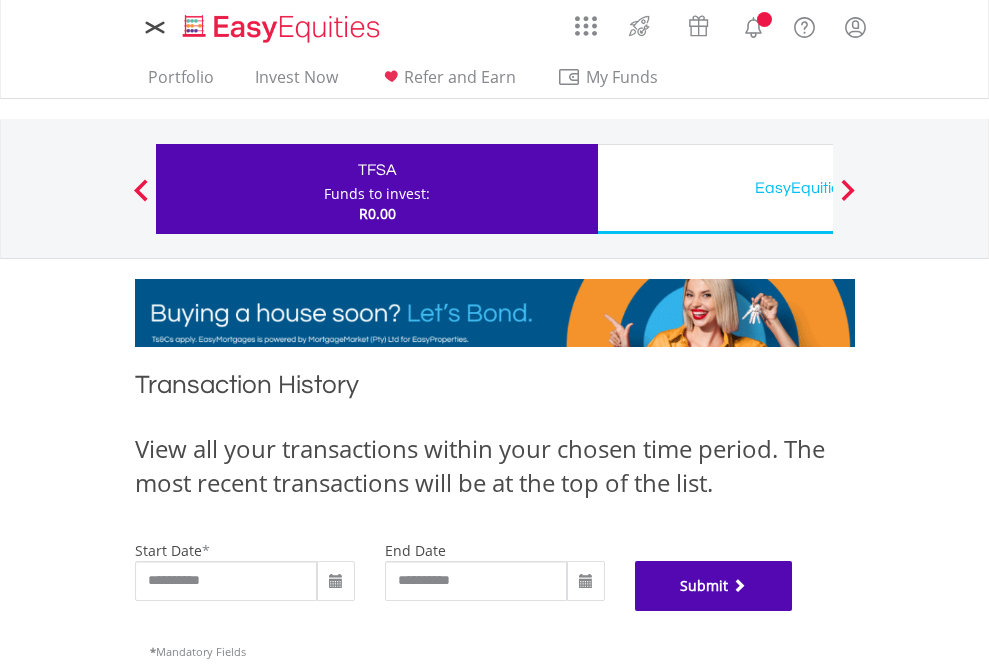 scroll, scrollTop: 811, scrollLeft: 0, axis: vertical 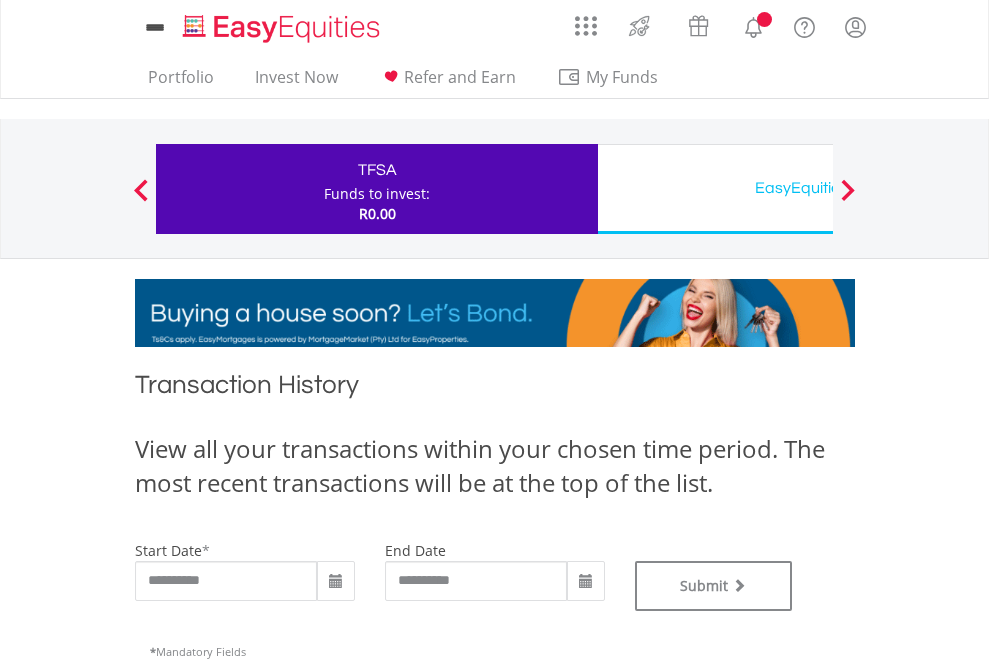 click on "EasyEquities USD" at bounding box center (818, 188) 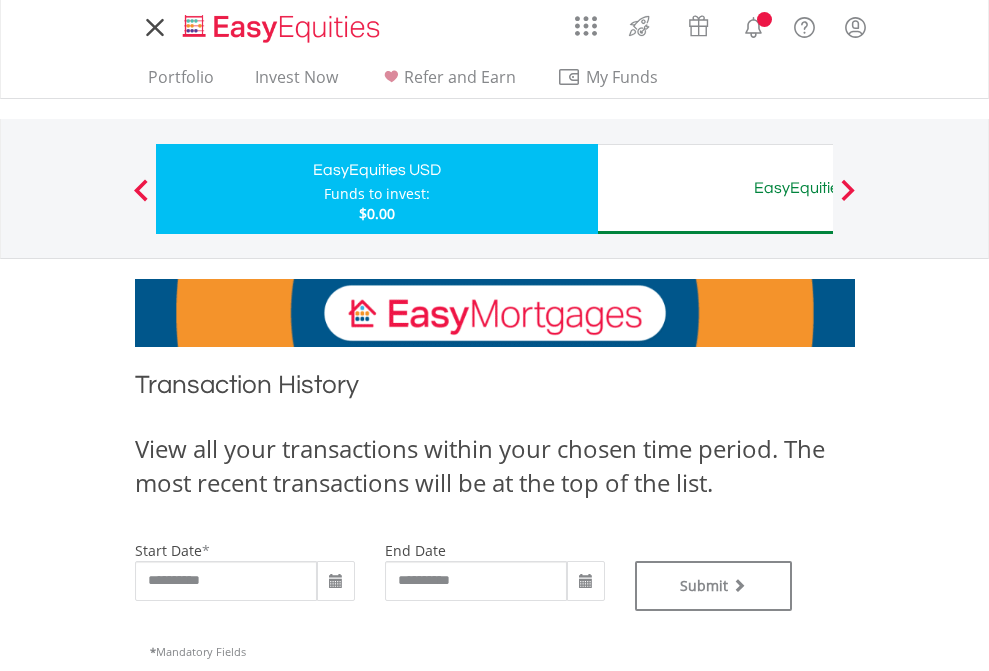 scroll, scrollTop: 0, scrollLeft: 0, axis: both 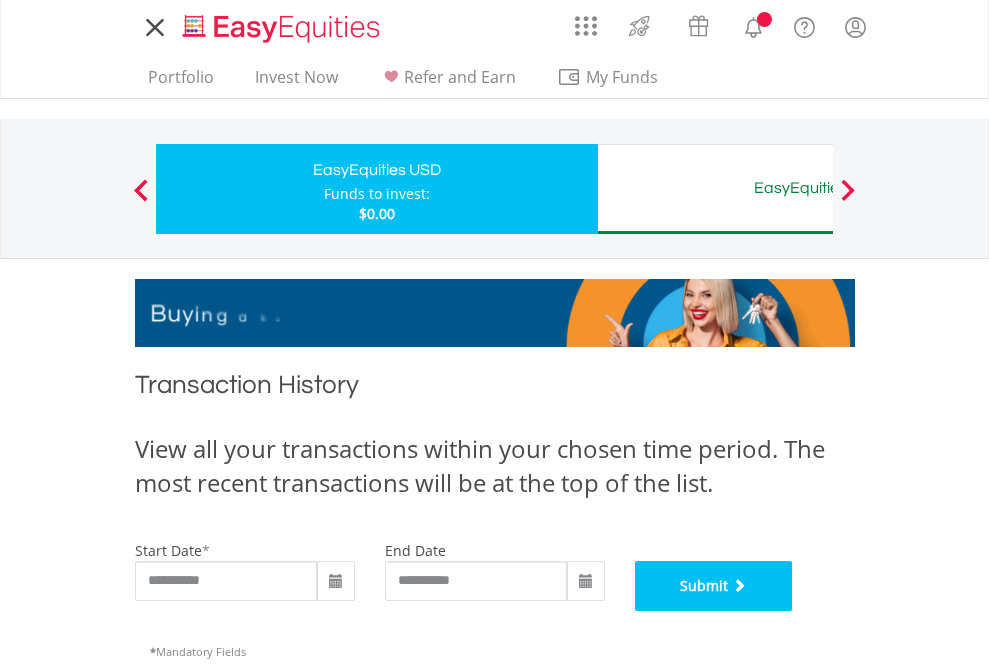 click on "Submit" at bounding box center [714, 586] 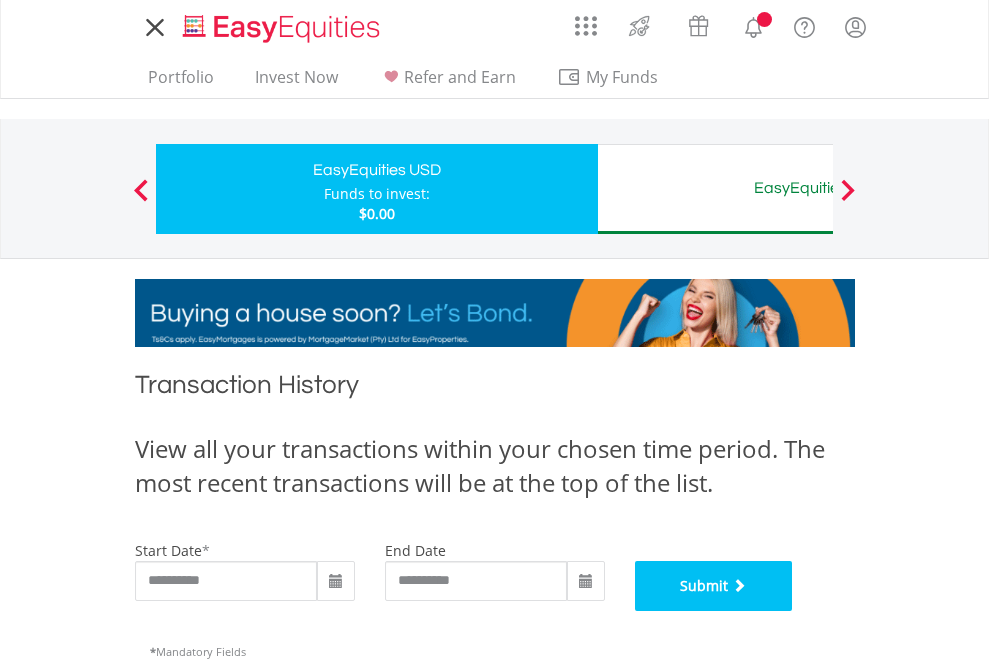 scroll, scrollTop: 811, scrollLeft: 0, axis: vertical 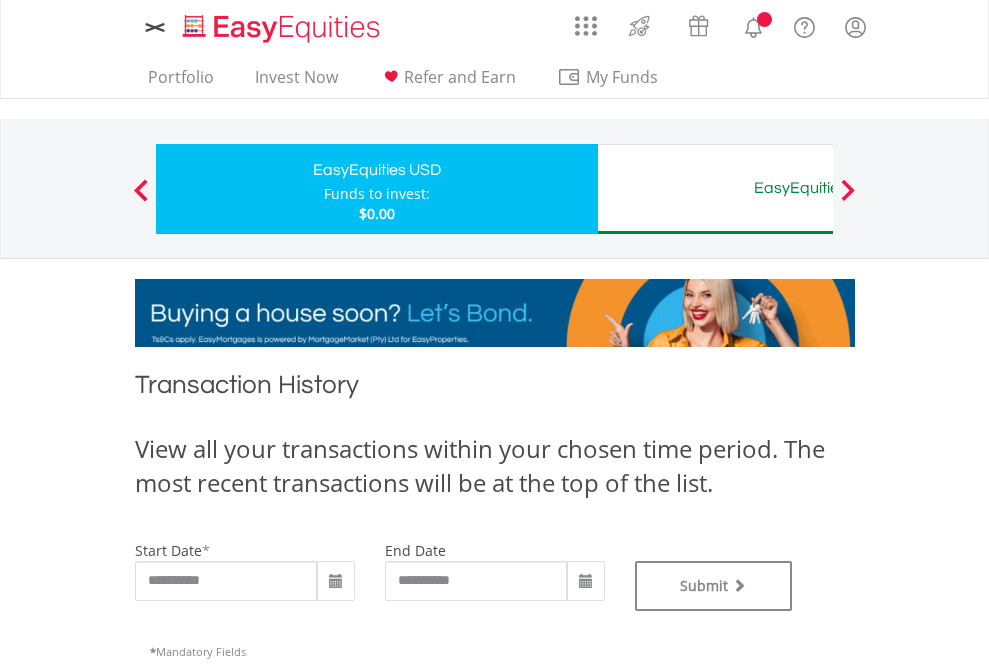 click on "EasyEquities AUD" at bounding box center (818, 188) 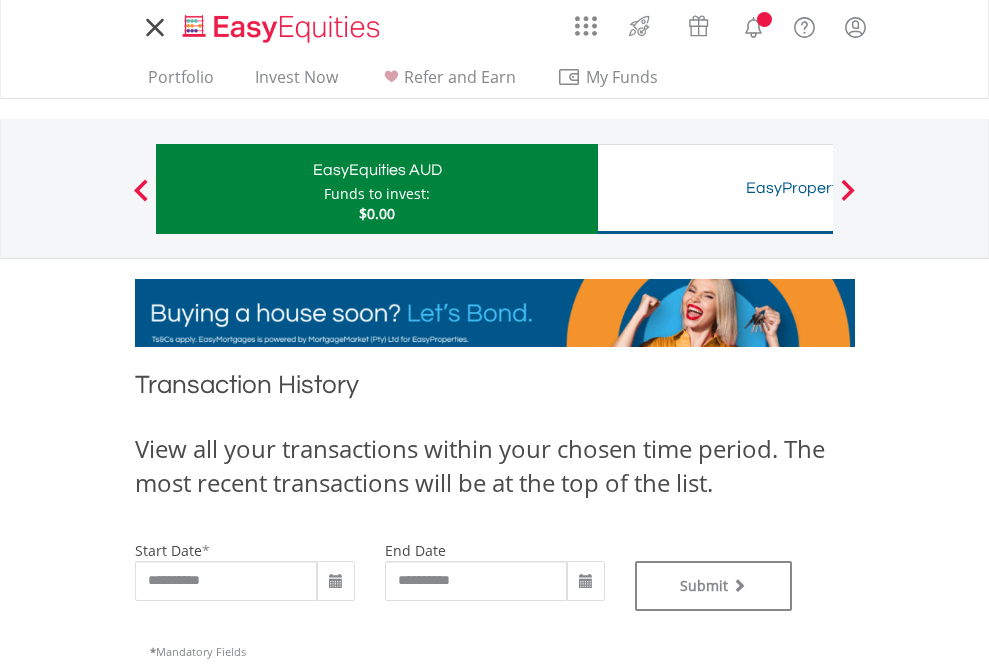 scroll, scrollTop: 0, scrollLeft: 0, axis: both 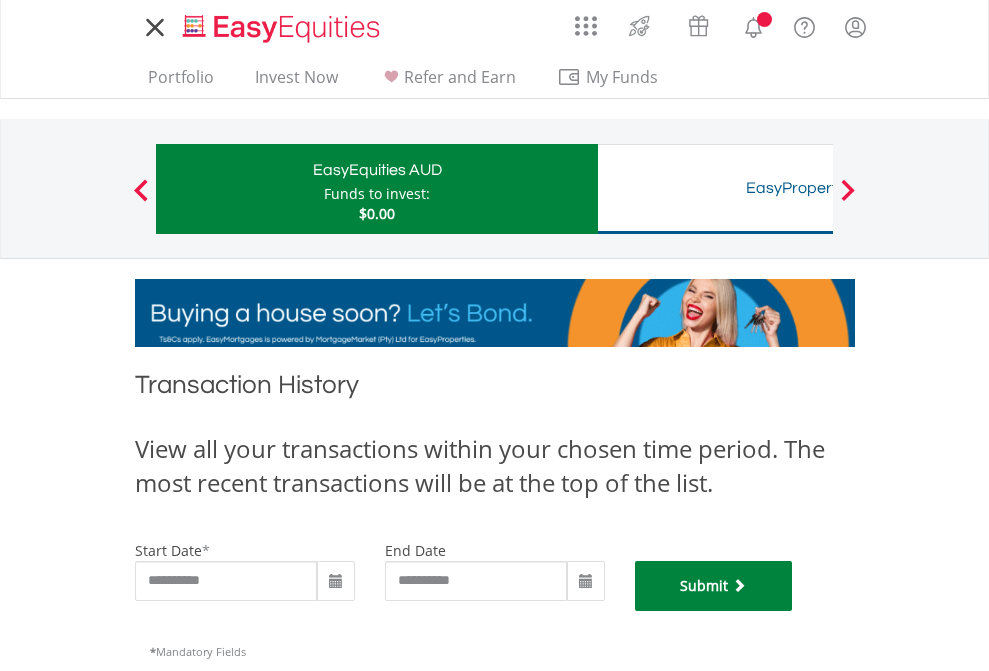 click on "Submit" at bounding box center (714, 586) 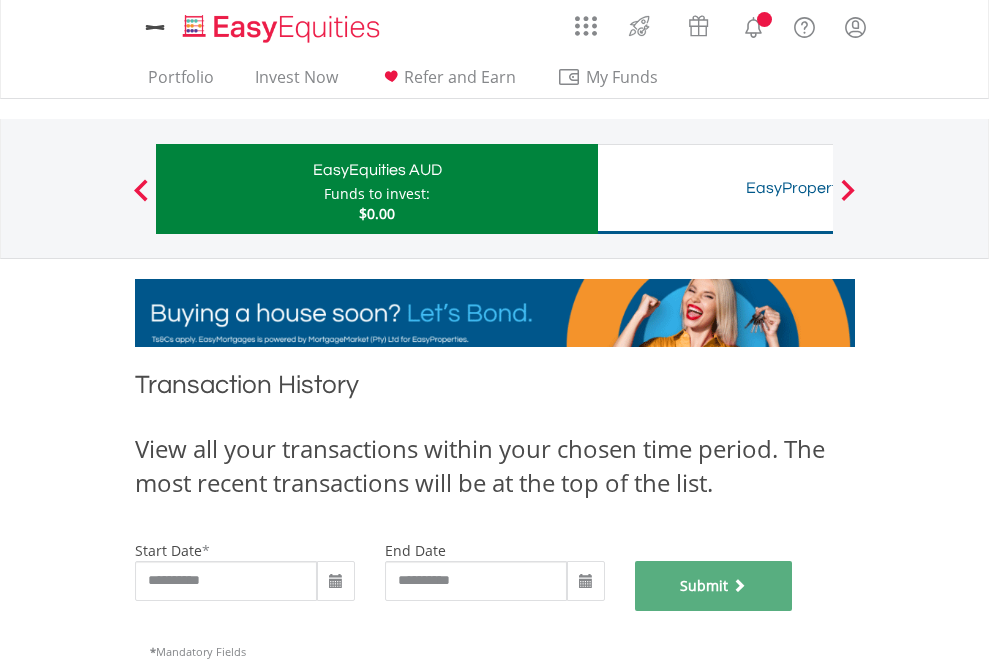 scroll, scrollTop: 811, scrollLeft: 0, axis: vertical 